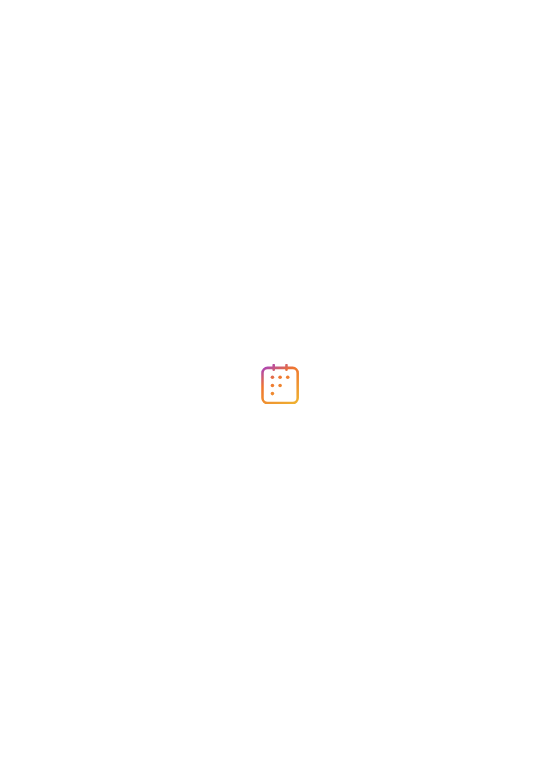 scroll, scrollTop: 0, scrollLeft: 0, axis: both 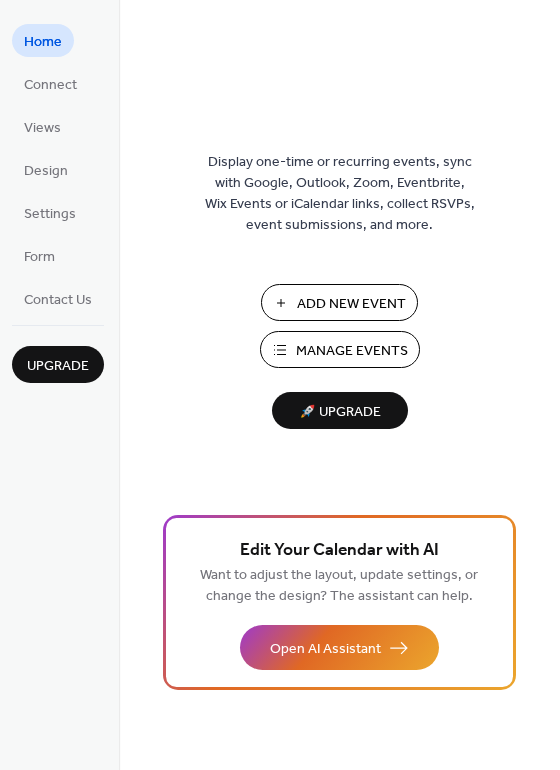 click on "Manage Events" at bounding box center (352, 351) 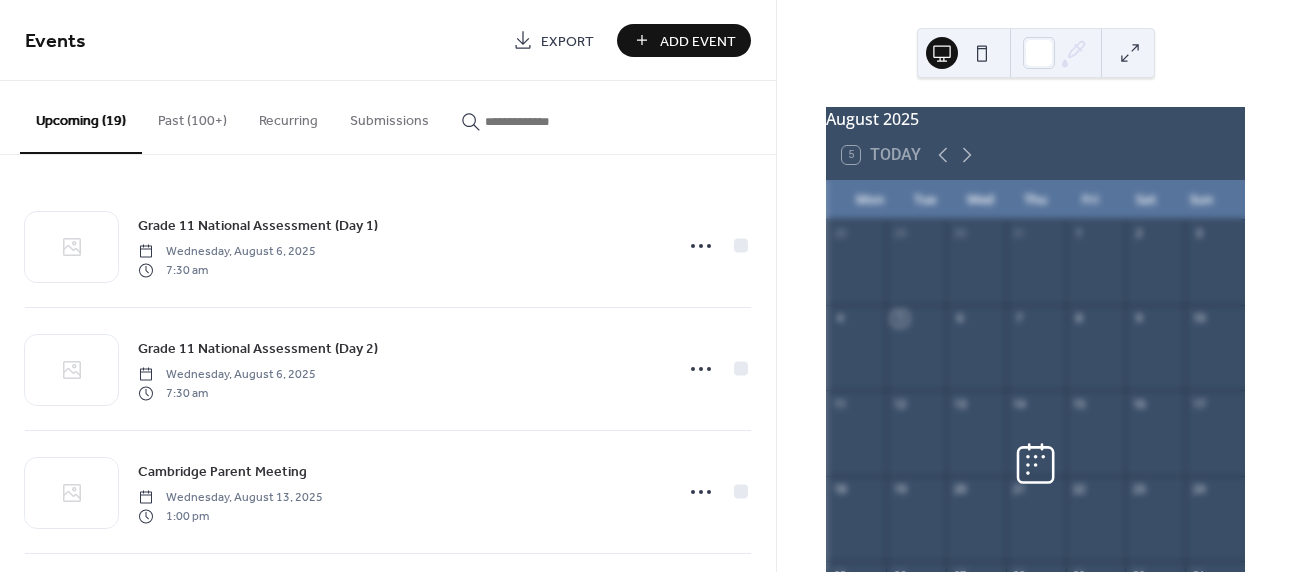 scroll, scrollTop: 0, scrollLeft: 0, axis: both 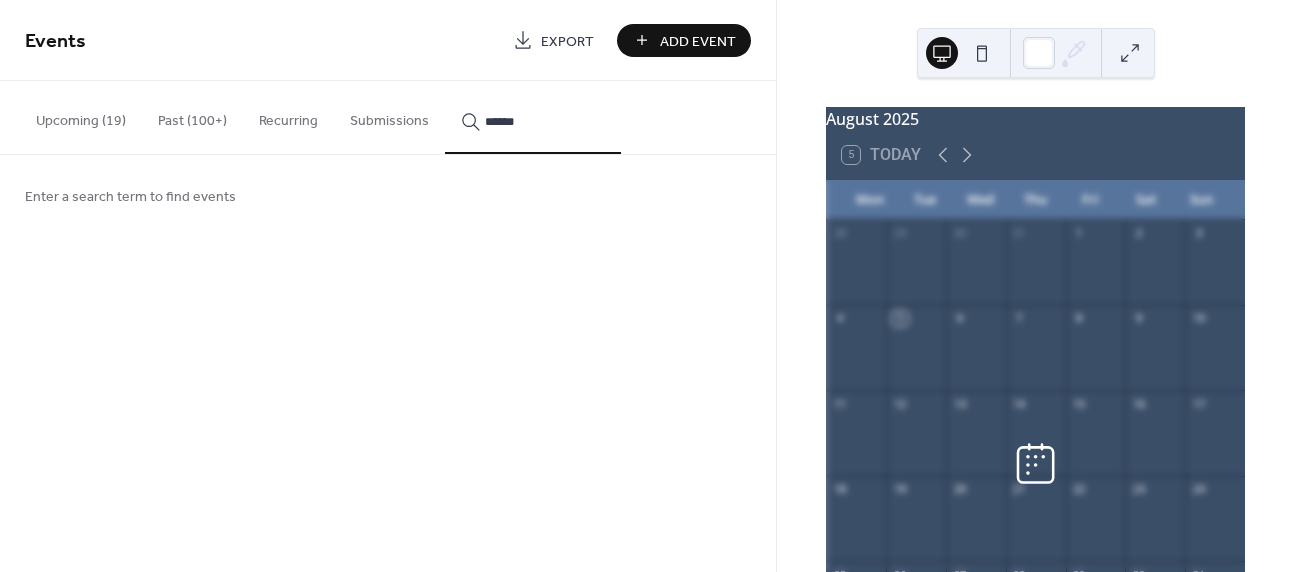click on "******" at bounding box center [533, 117] 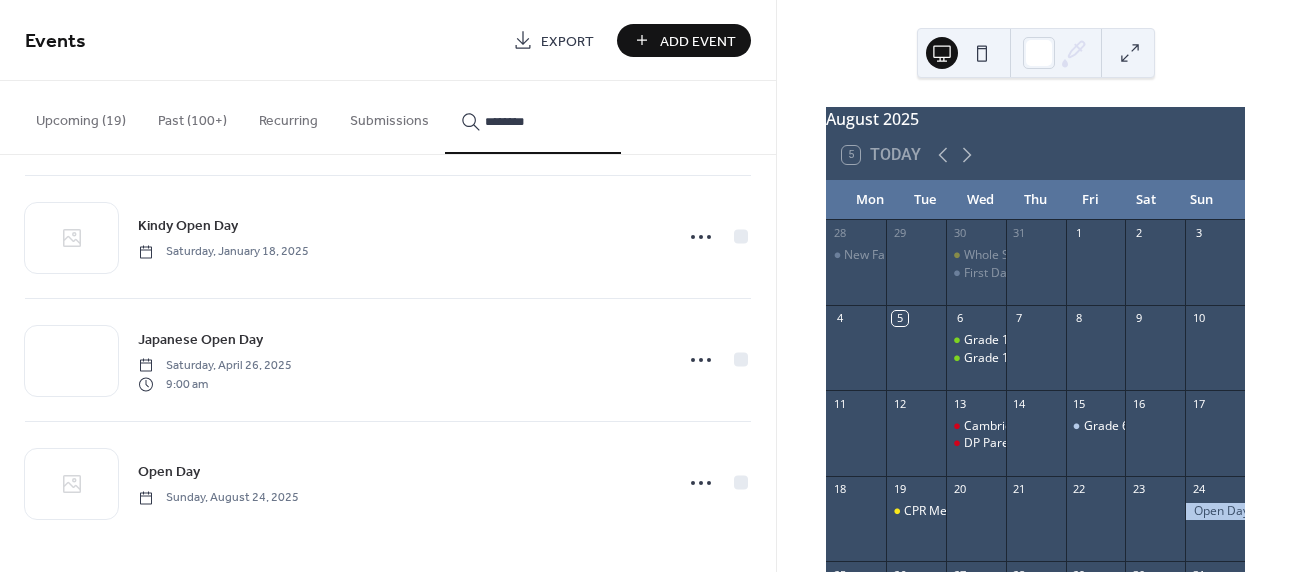 scroll, scrollTop: 376, scrollLeft: 0, axis: vertical 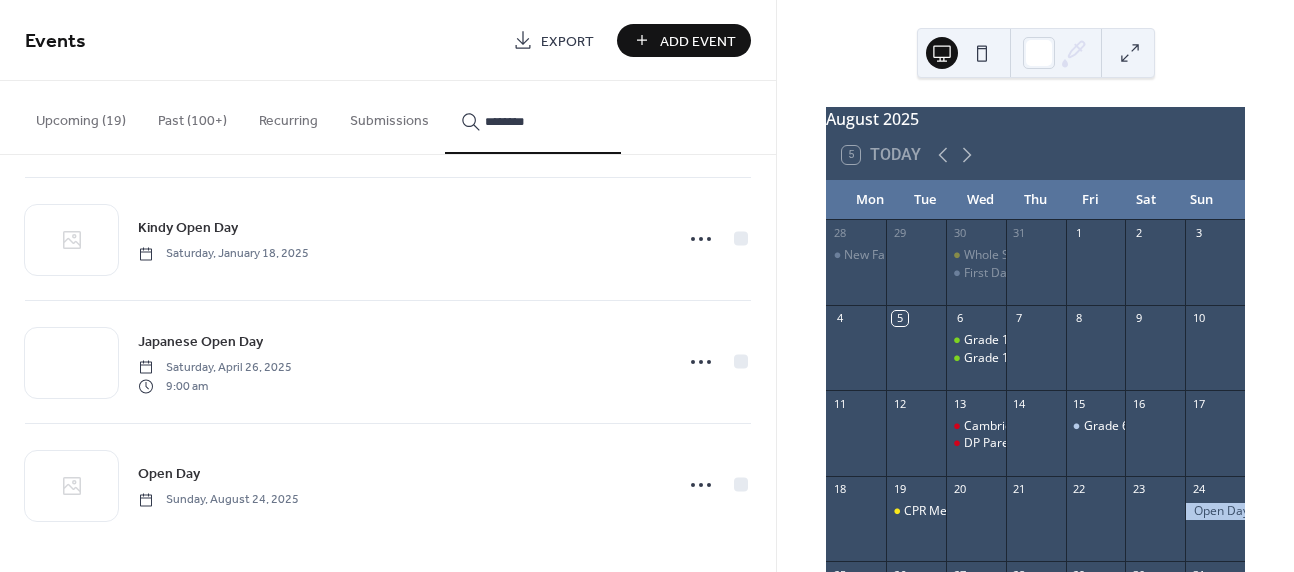 type on "********" 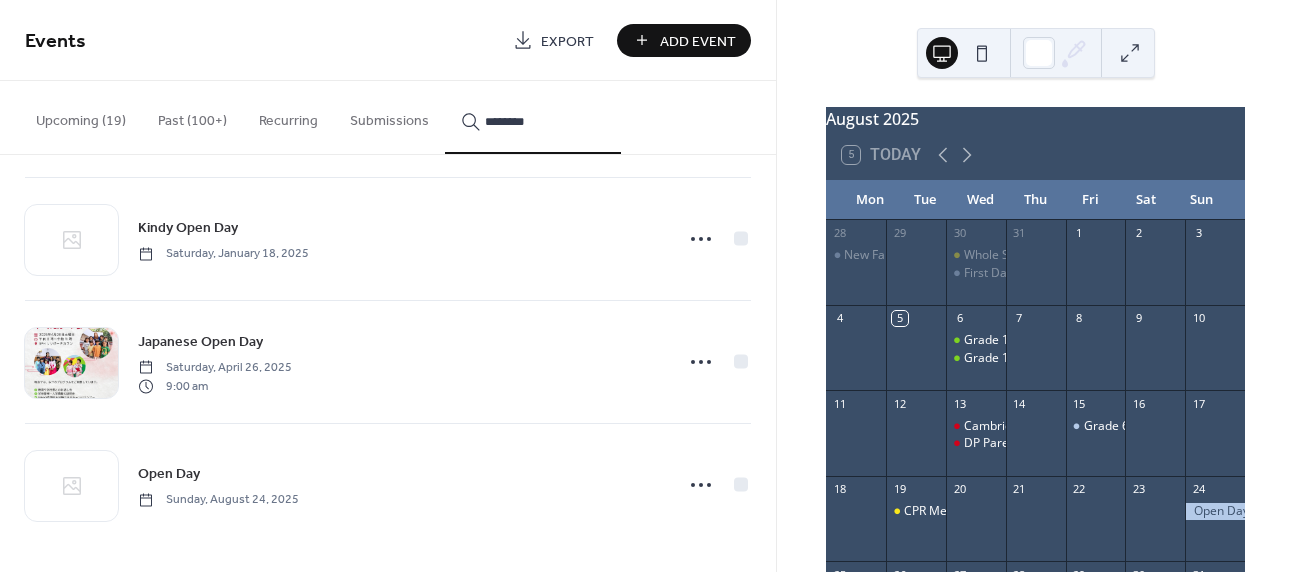click on "Open Day Sunday, August 24, 2025" at bounding box center [399, 484] 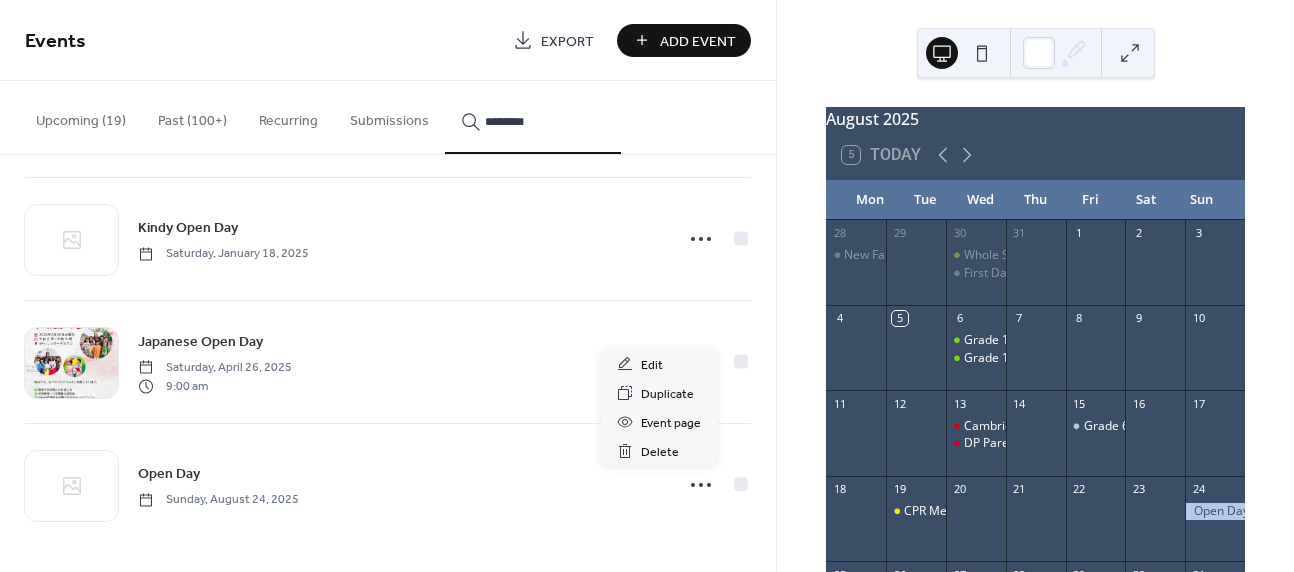 click 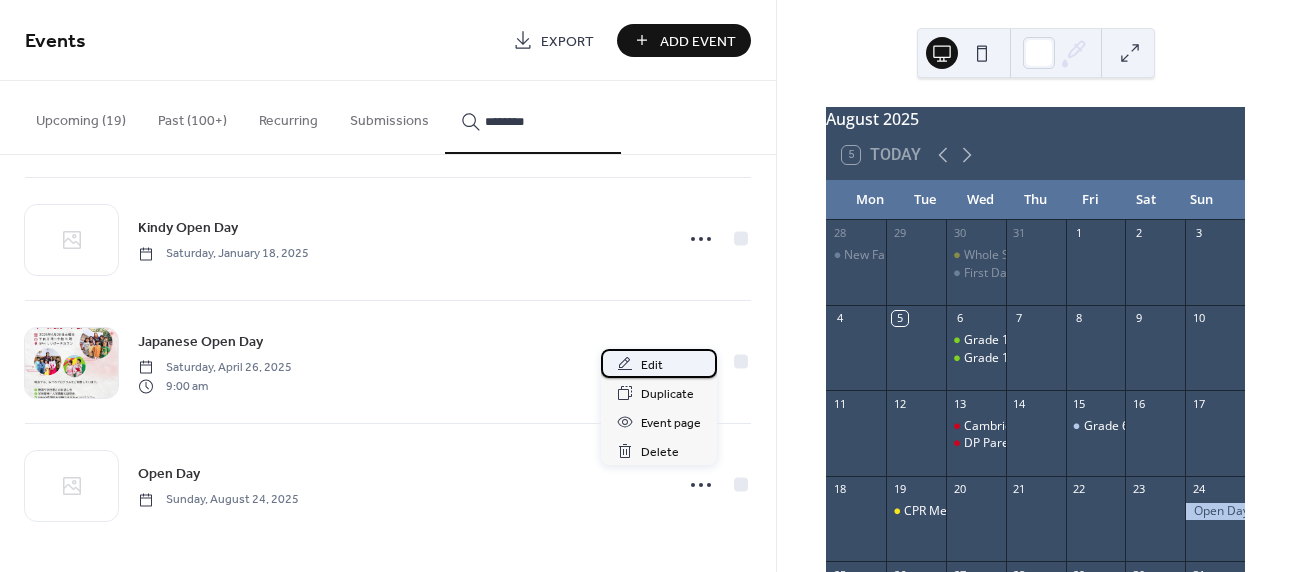 click on "Edit" at bounding box center (659, 363) 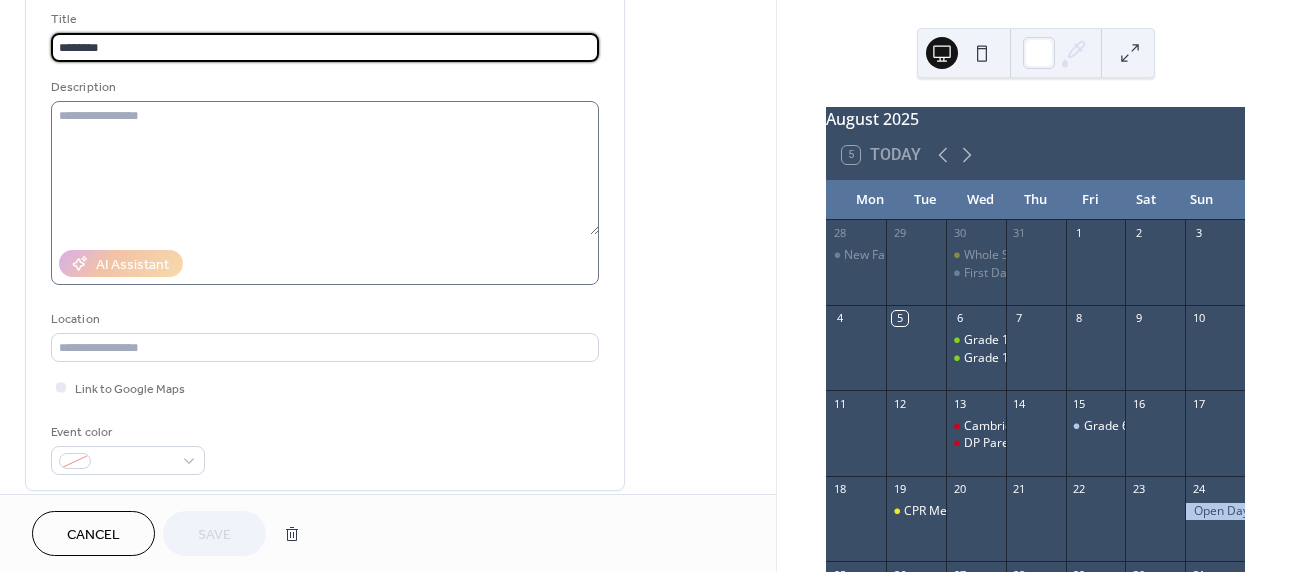 scroll, scrollTop: 162, scrollLeft: 0, axis: vertical 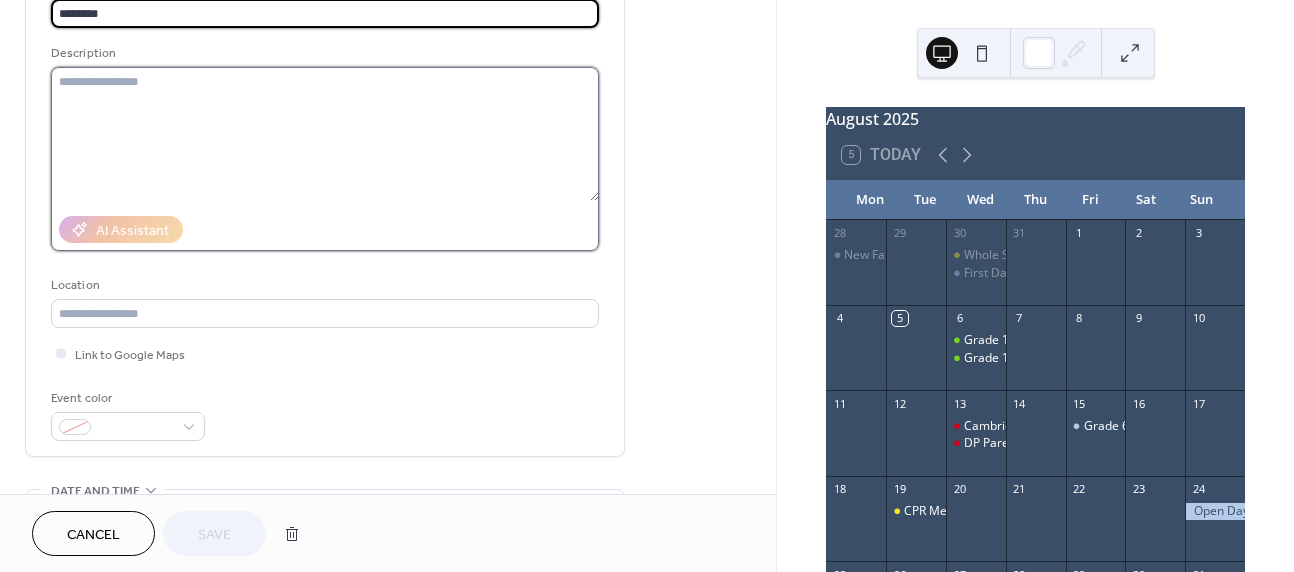 click at bounding box center (325, 134) 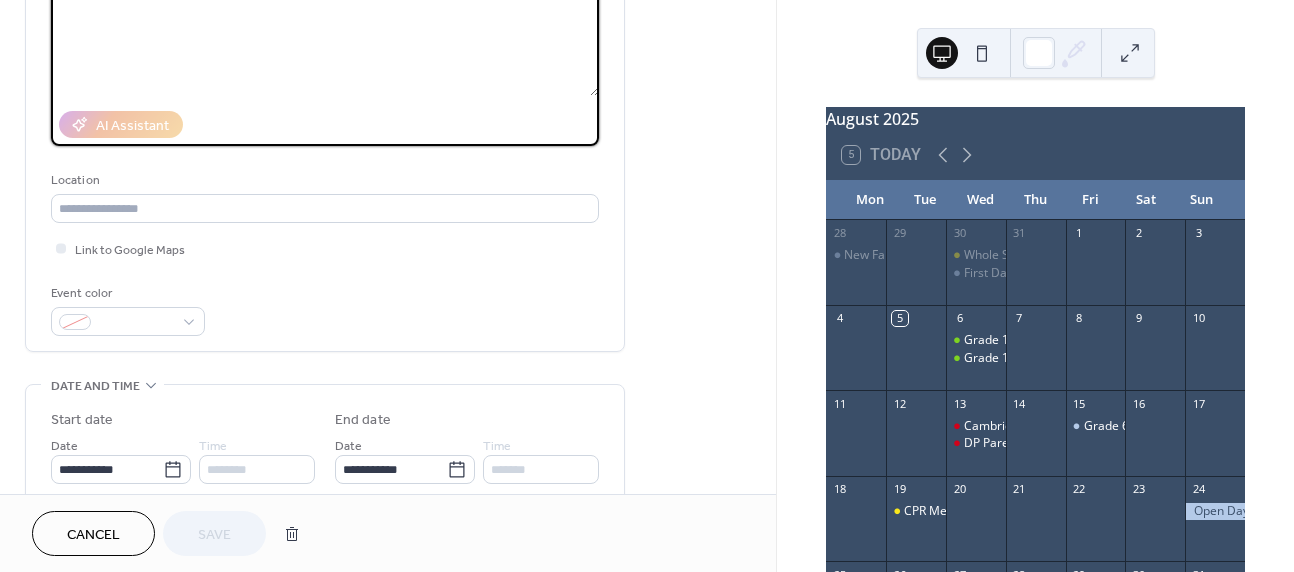scroll, scrollTop: 286, scrollLeft: 0, axis: vertical 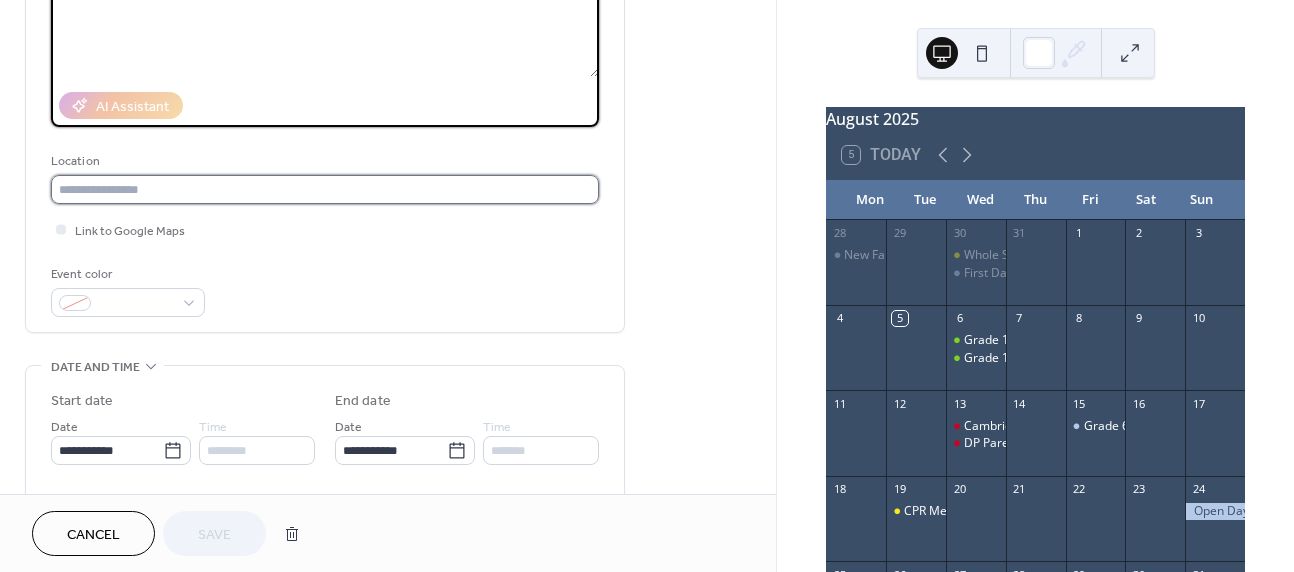 click at bounding box center [325, 189] 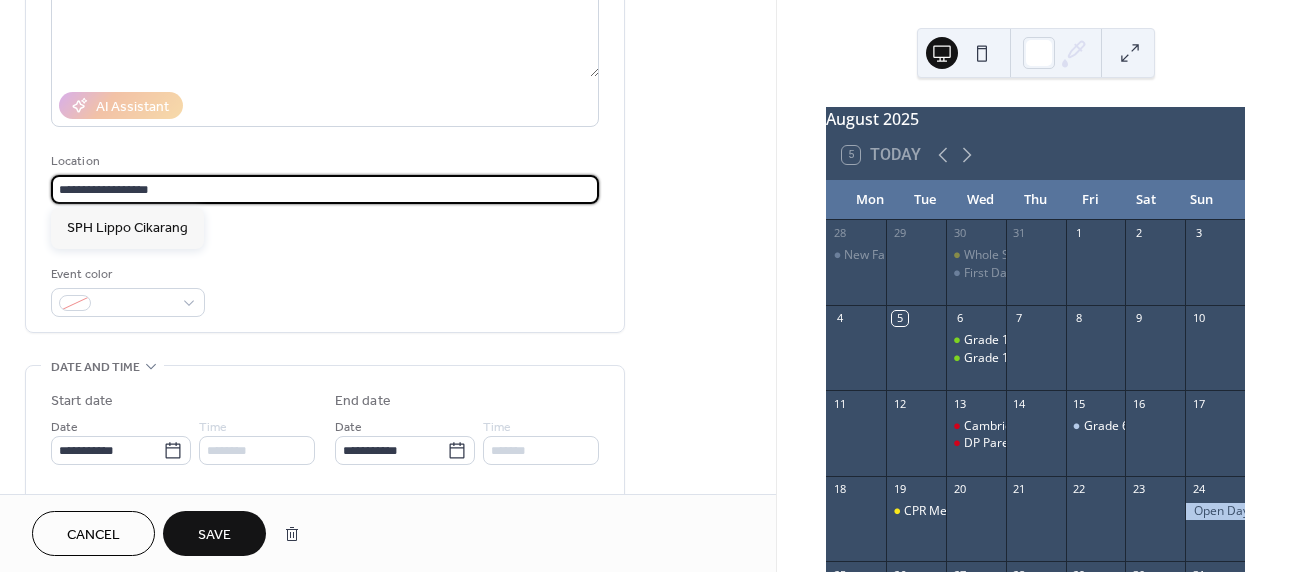 type on "**********" 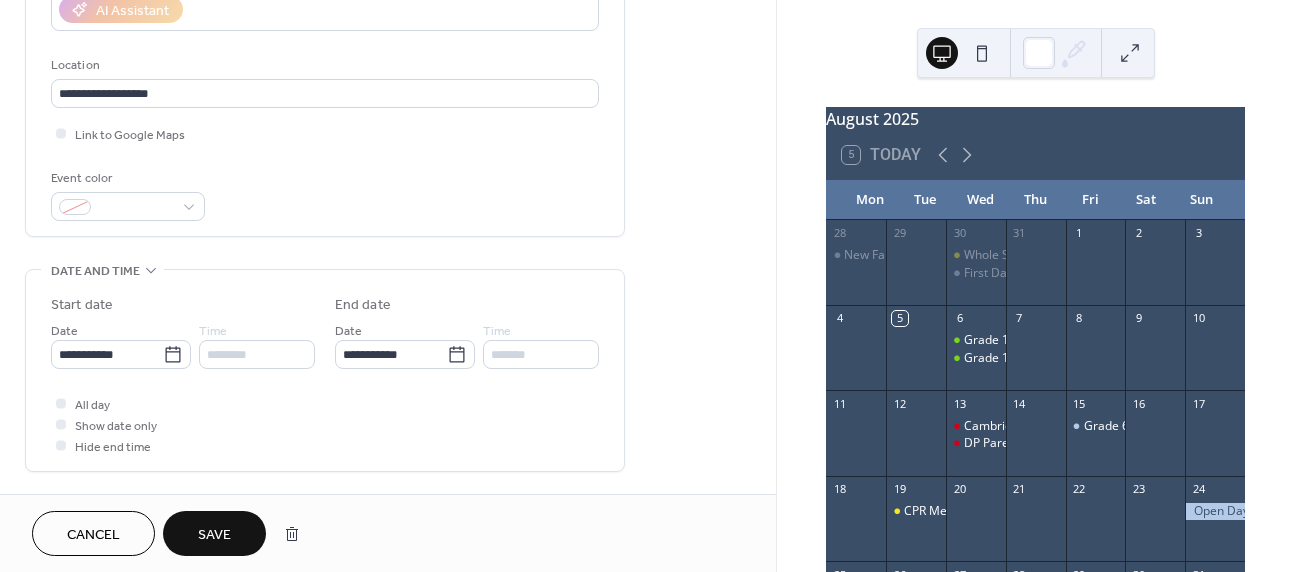scroll, scrollTop: 387, scrollLeft: 0, axis: vertical 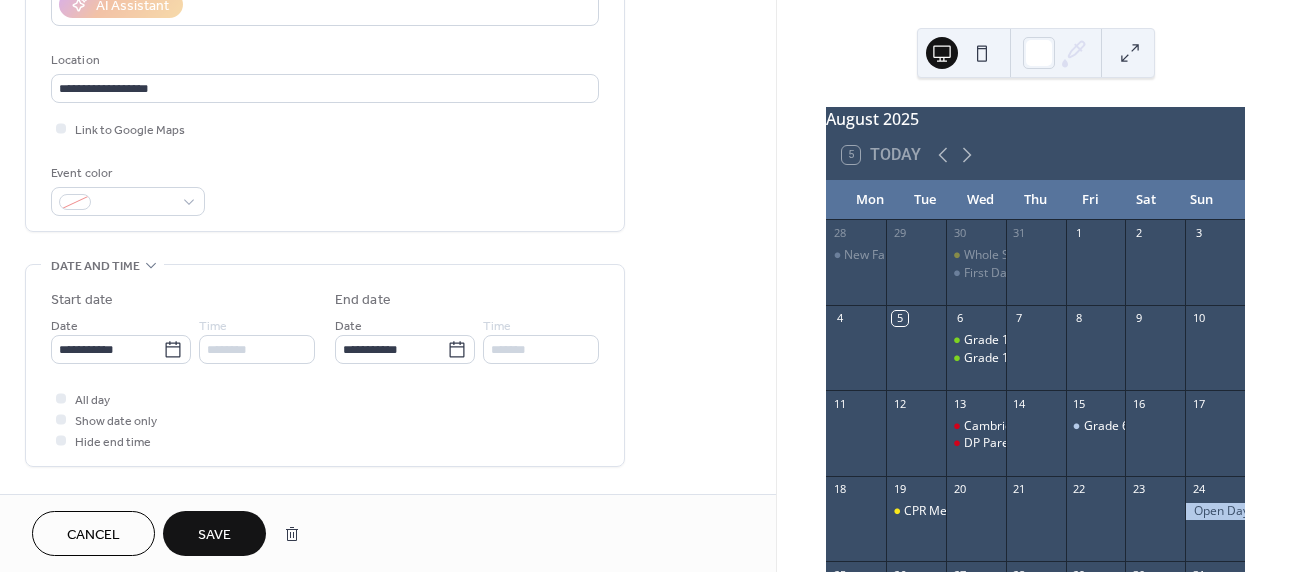 click on "All day" at bounding box center (92, 400) 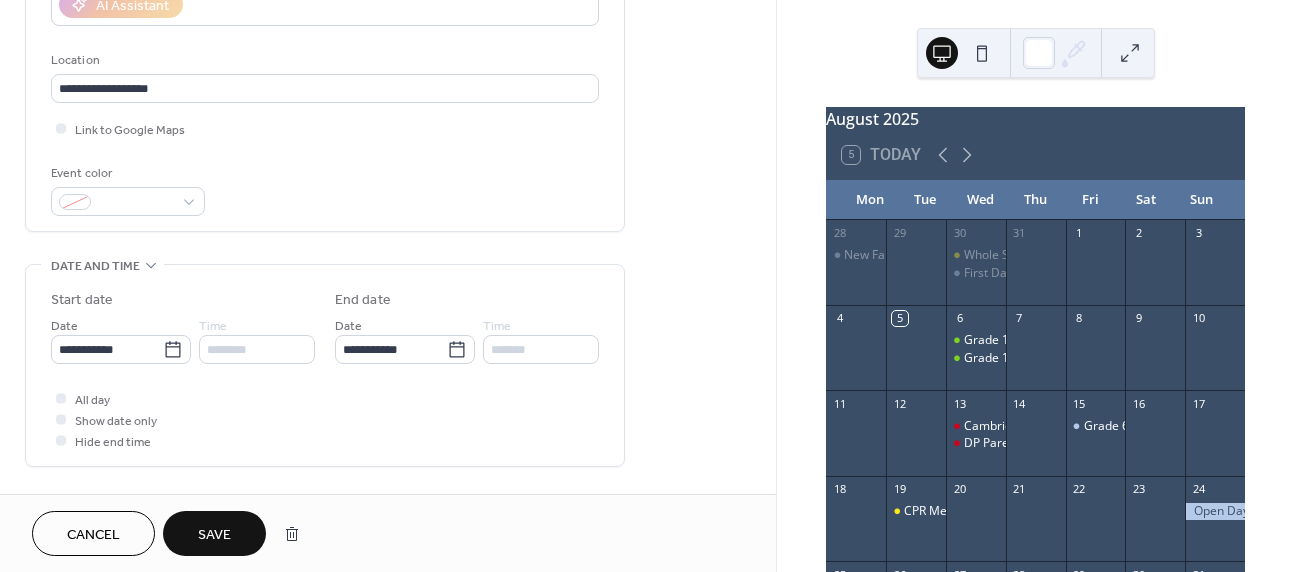 click at bounding box center (61, 398) 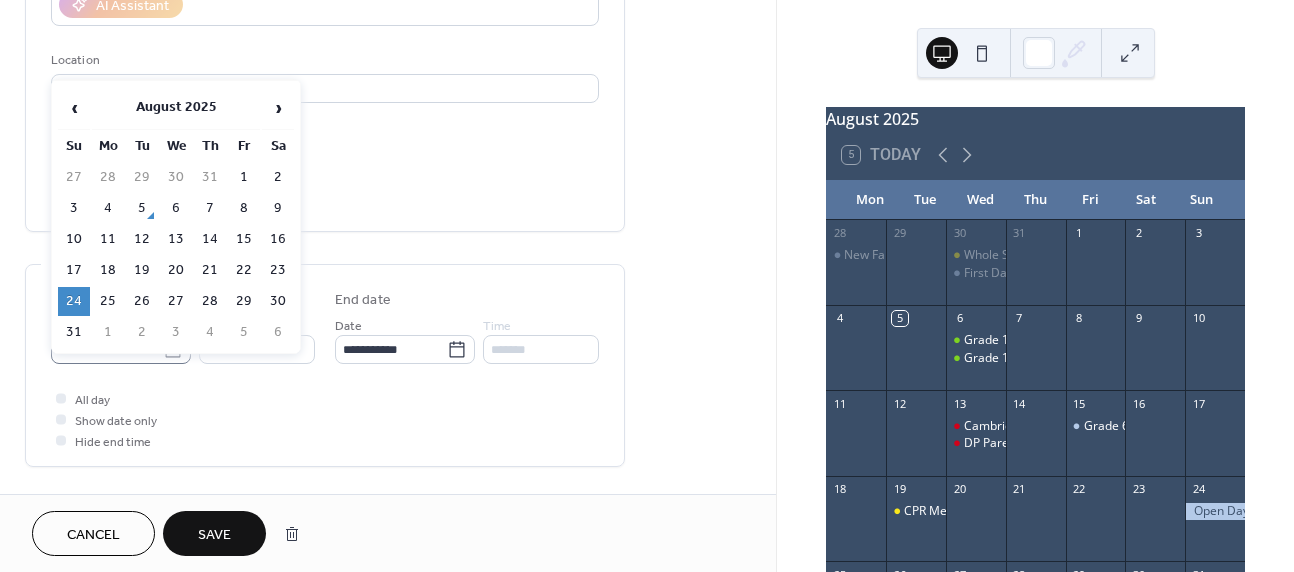 click on "**********" at bounding box center (647, 286) 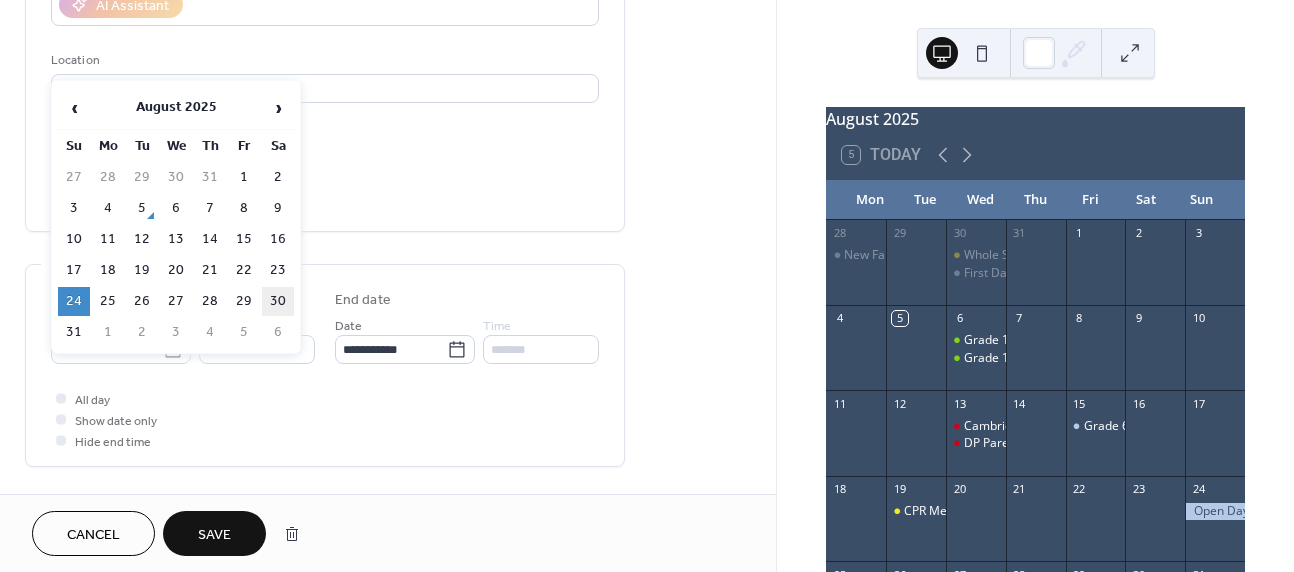 click on "30" at bounding box center (278, 301) 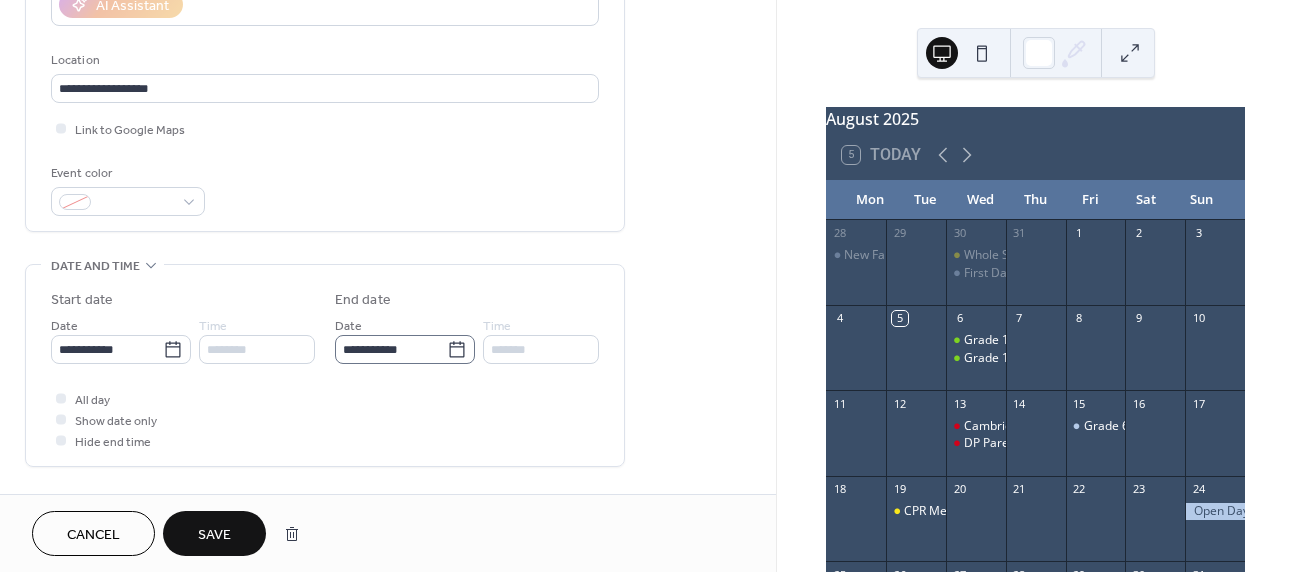 click 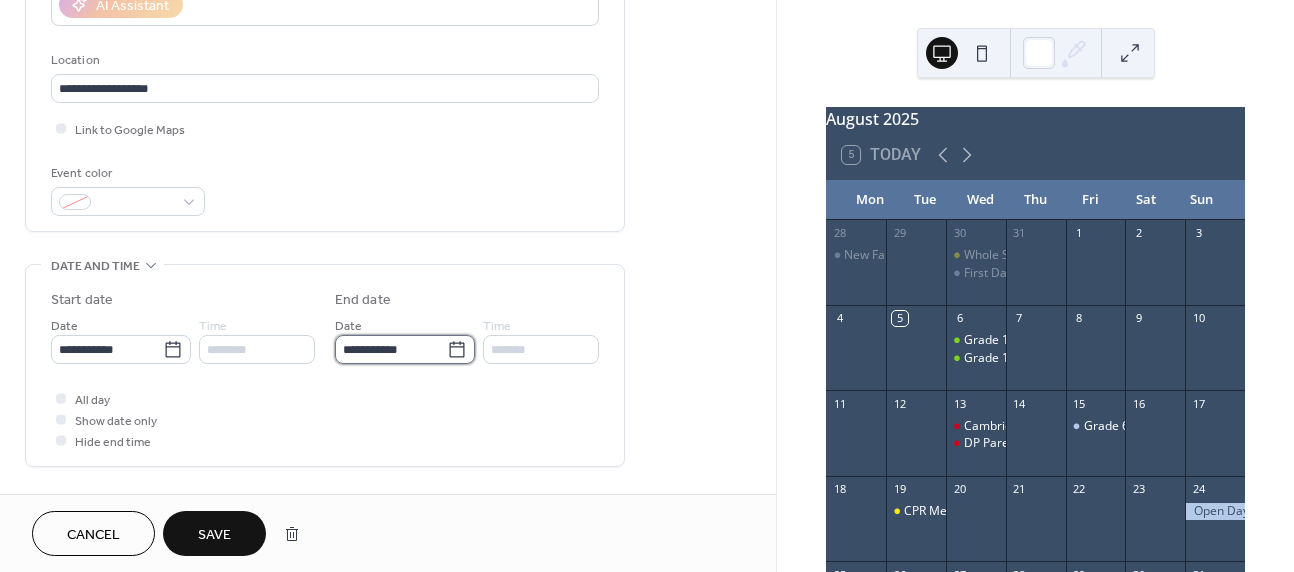 click on "**********" at bounding box center [391, 349] 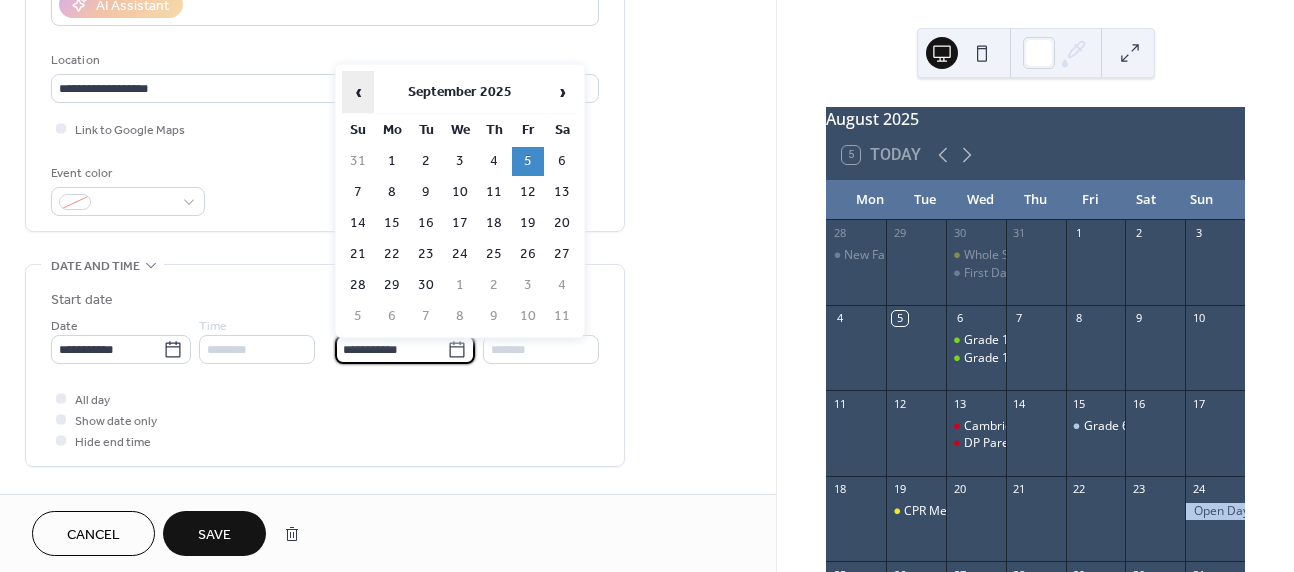 click on "‹" at bounding box center [358, 92] 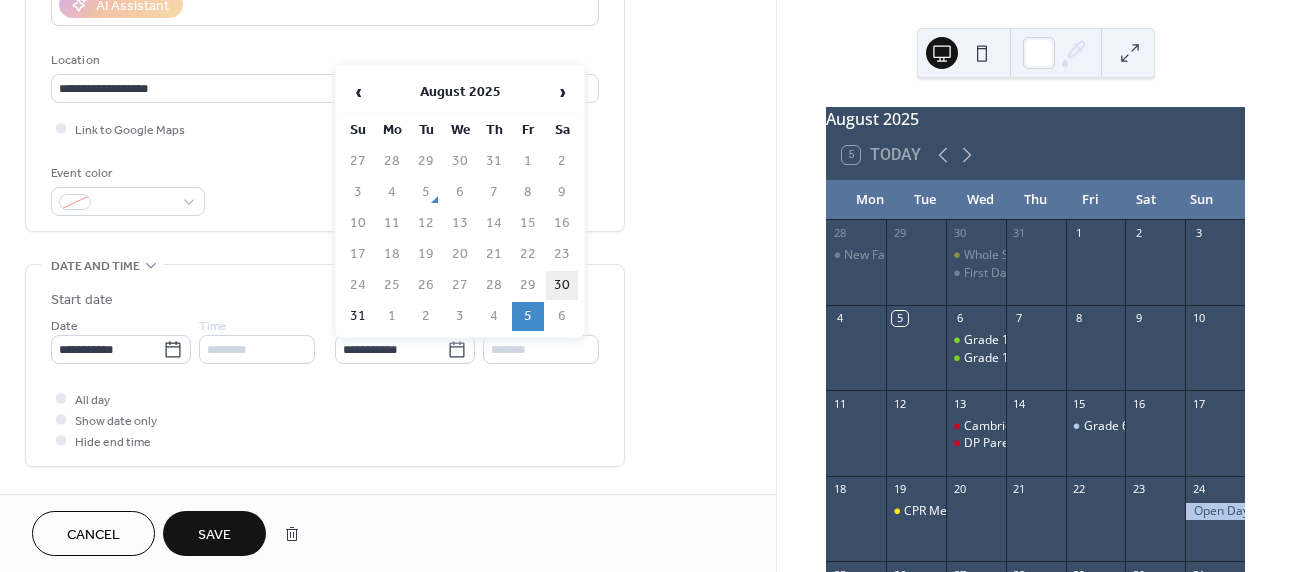 click on "30" at bounding box center (562, 285) 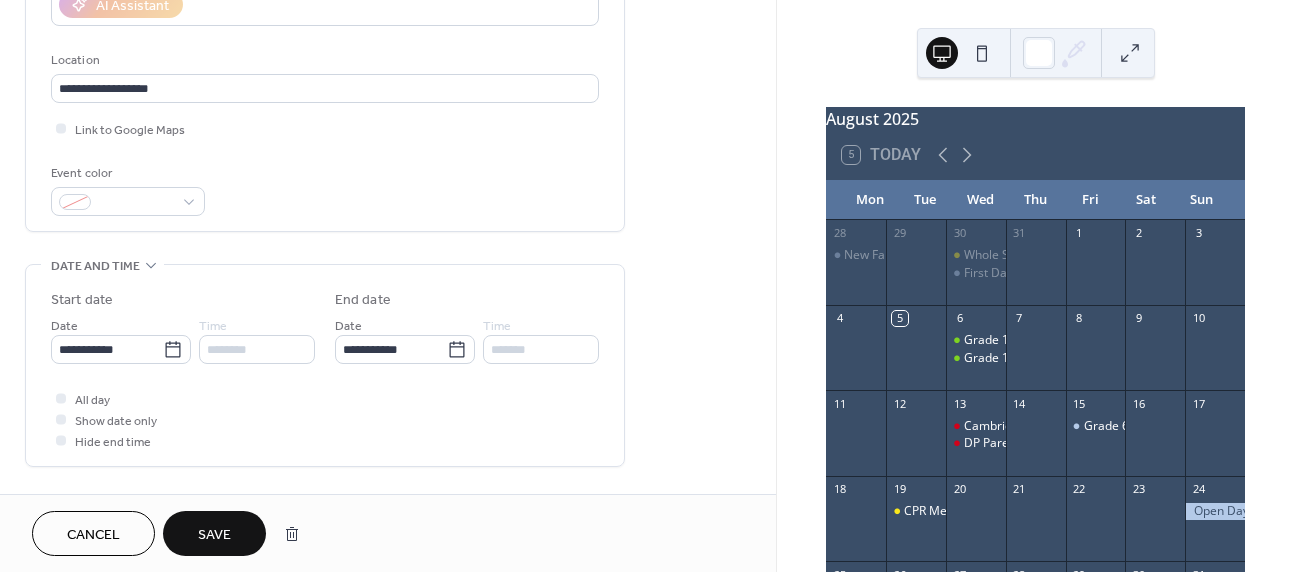 click on "All day Show date only Hide end time" at bounding box center [325, 419] 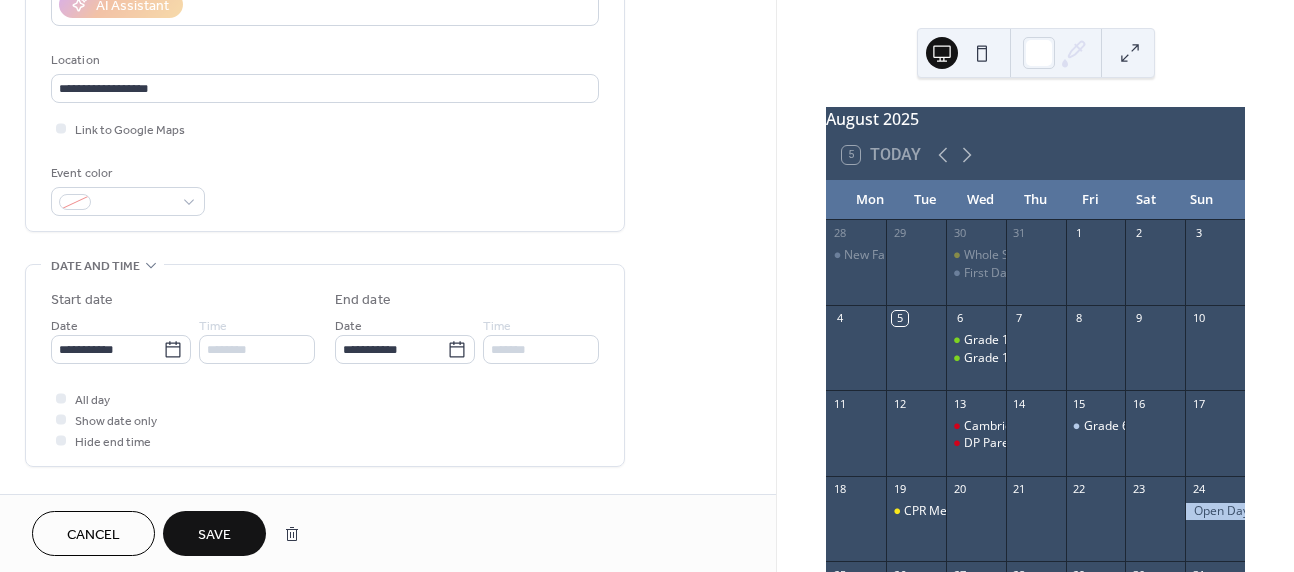 click at bounding box center [61, 398] 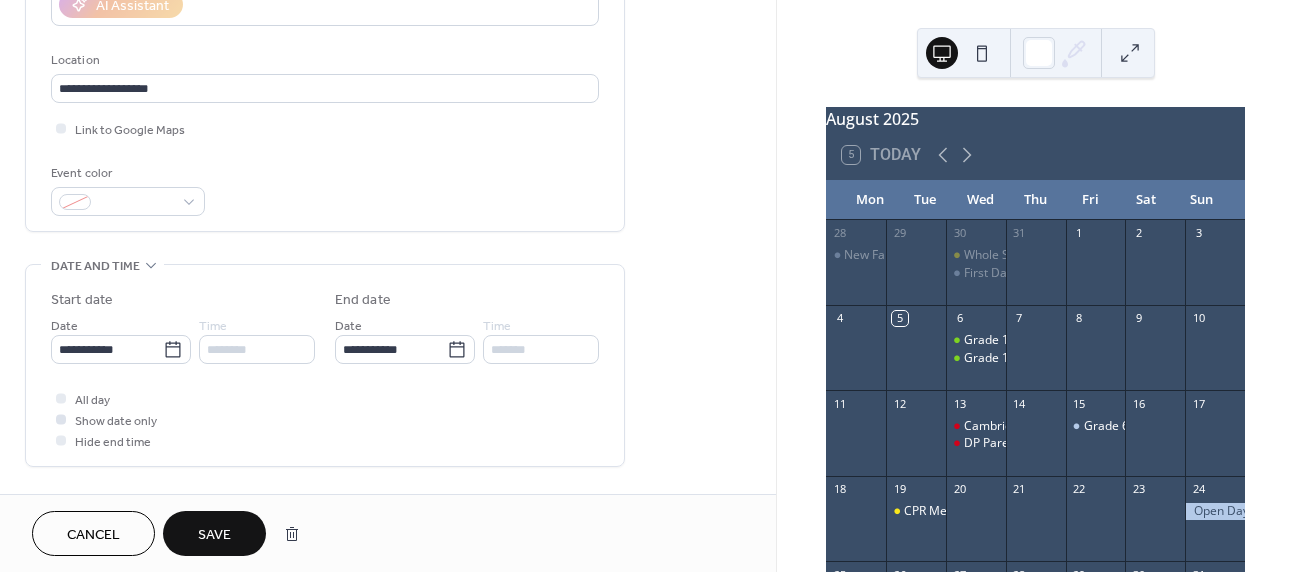 drag, startPoint x: 58, startPoint y: 399, endPoint x: 109, endPoint y: 416, distance: 53.75872 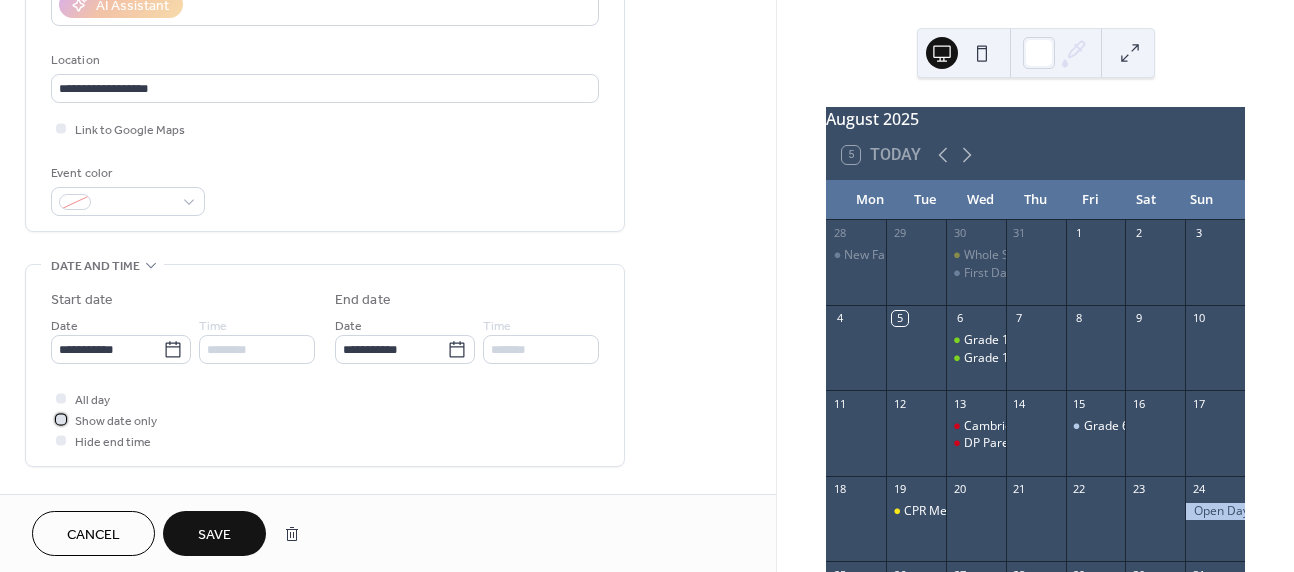 click 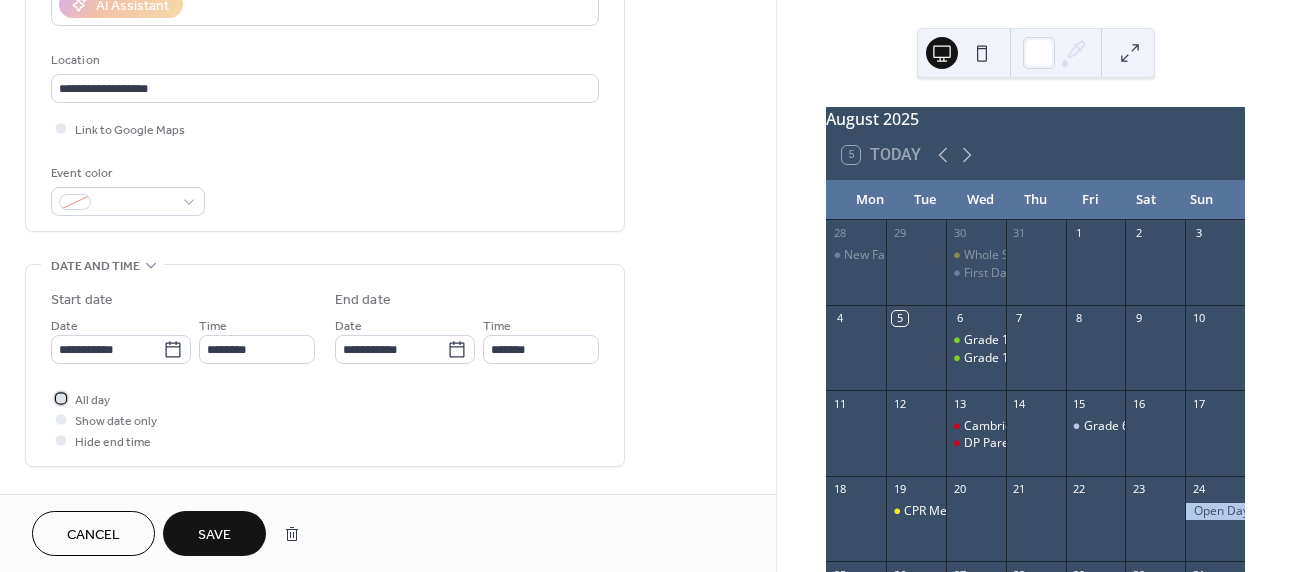 click at bounding box center [61, 398] 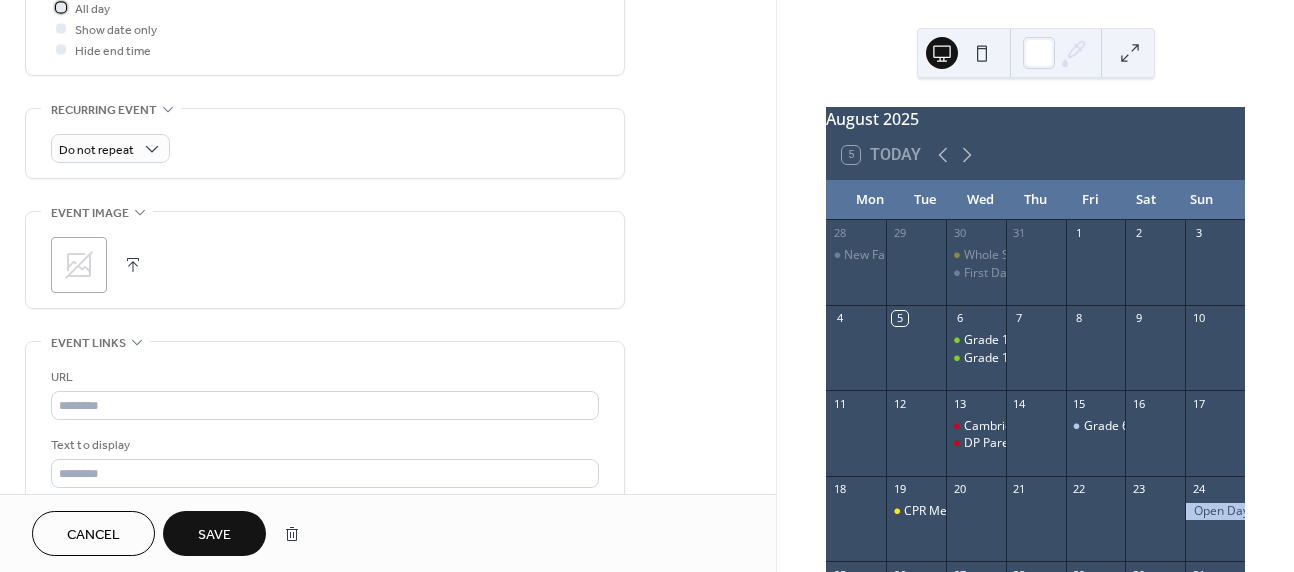 scroll, scrollTop: 791, scrollLeft: 0, axis: vertical 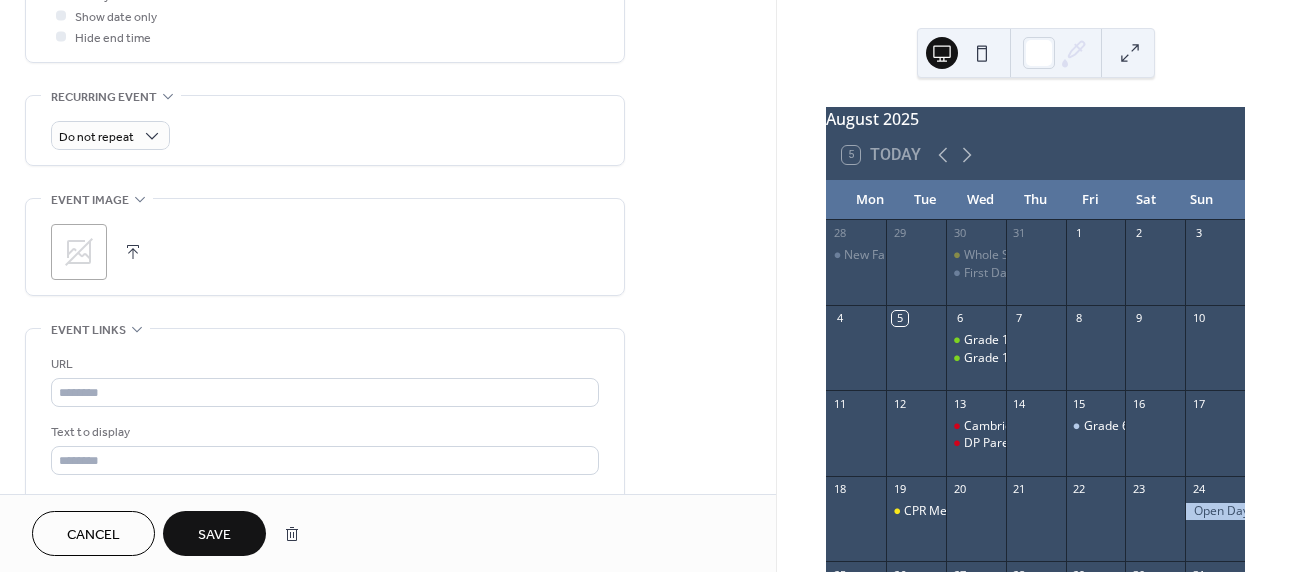 click 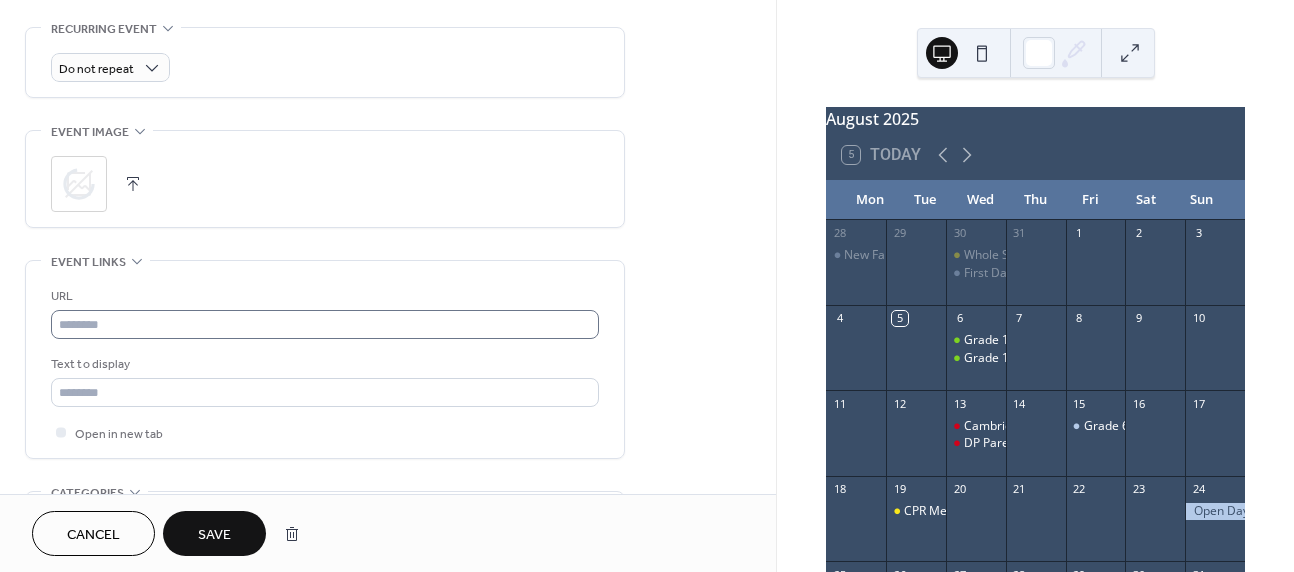 scroll, scrollTop: 866, scrollLeft: 0, axis: vertical 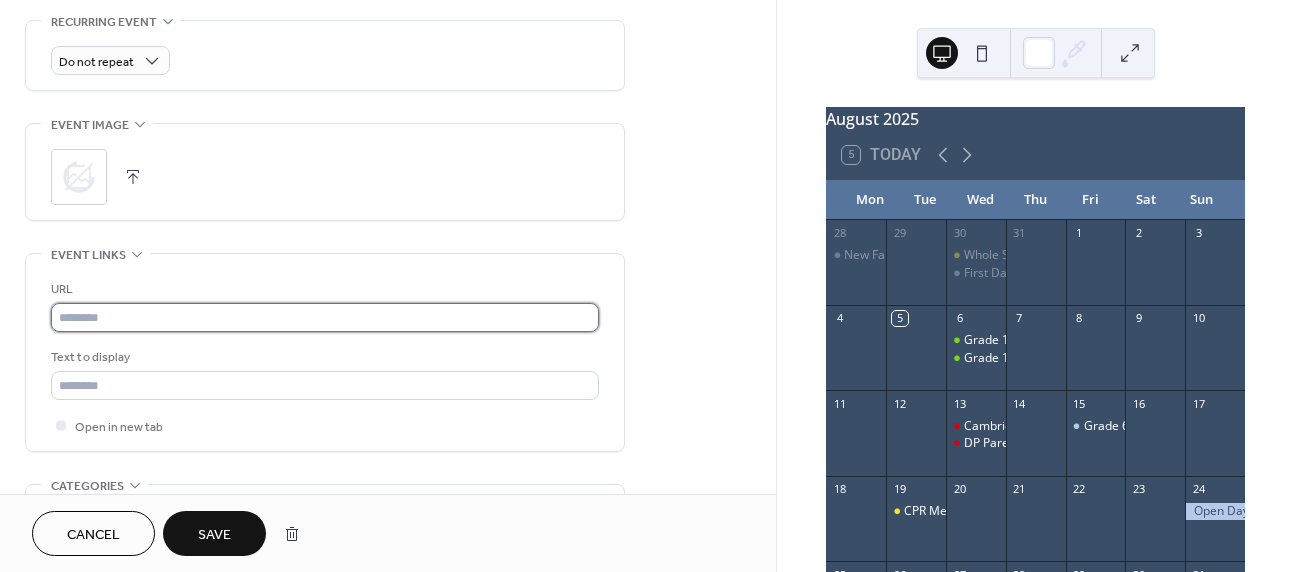 click at bounding box center (325, 317) 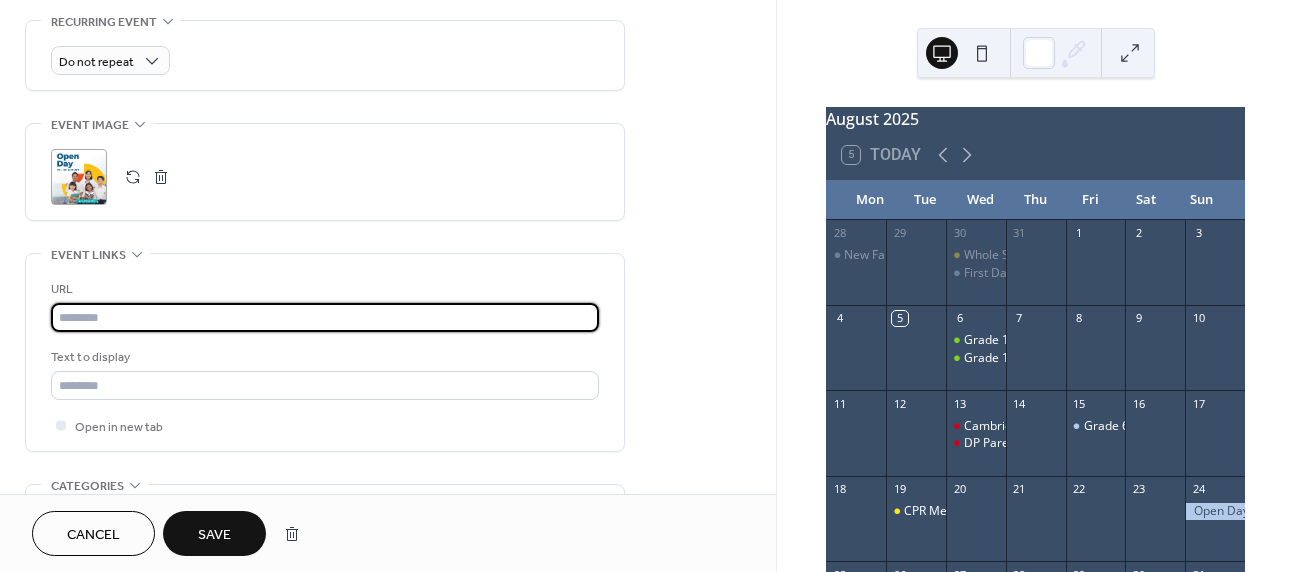paste on "**********" 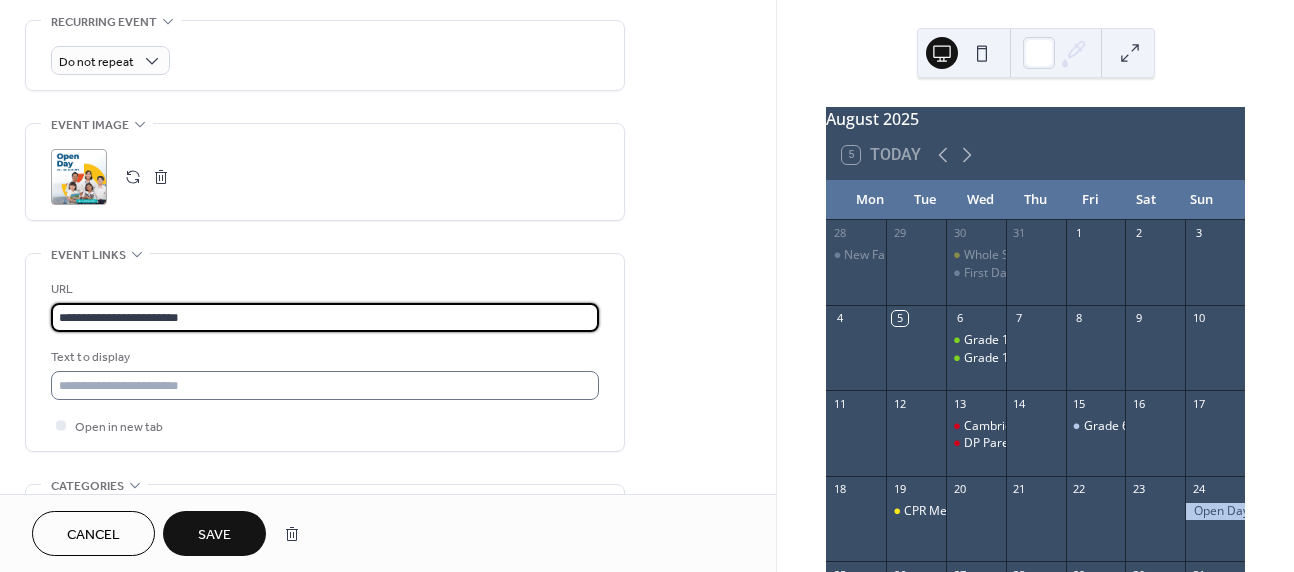 type on "**********" 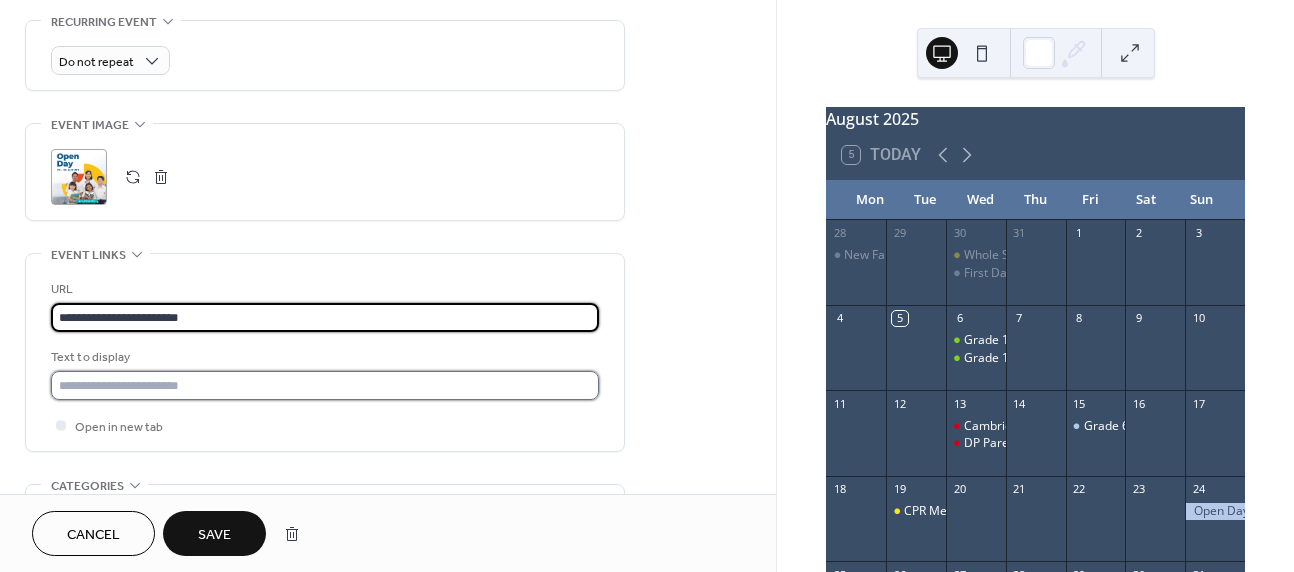 click at bounding box center [325, 385] 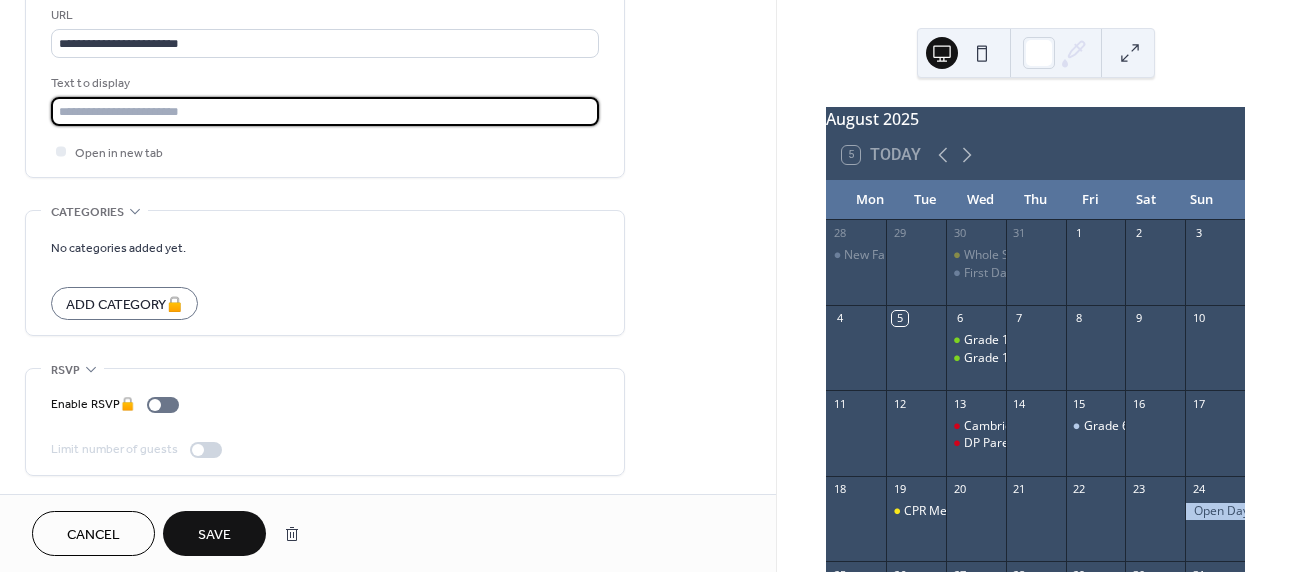 scroll, scrollTop: 1142, scrollLeft: 0, axis: vertical 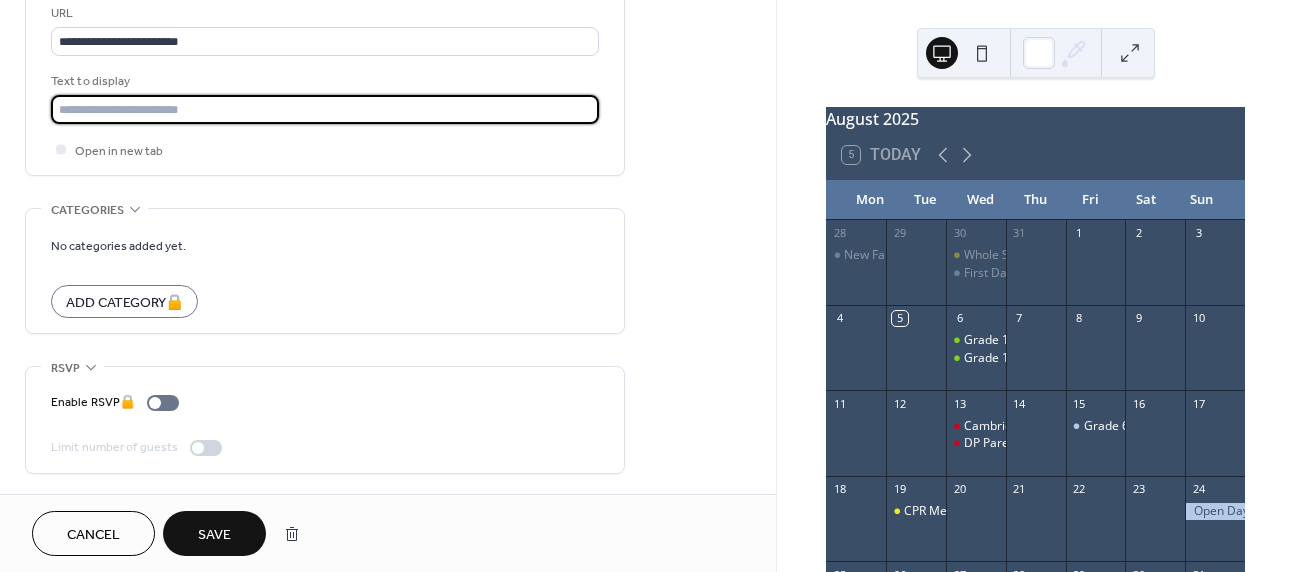 click on "Save" at bounding box center [214, 535] 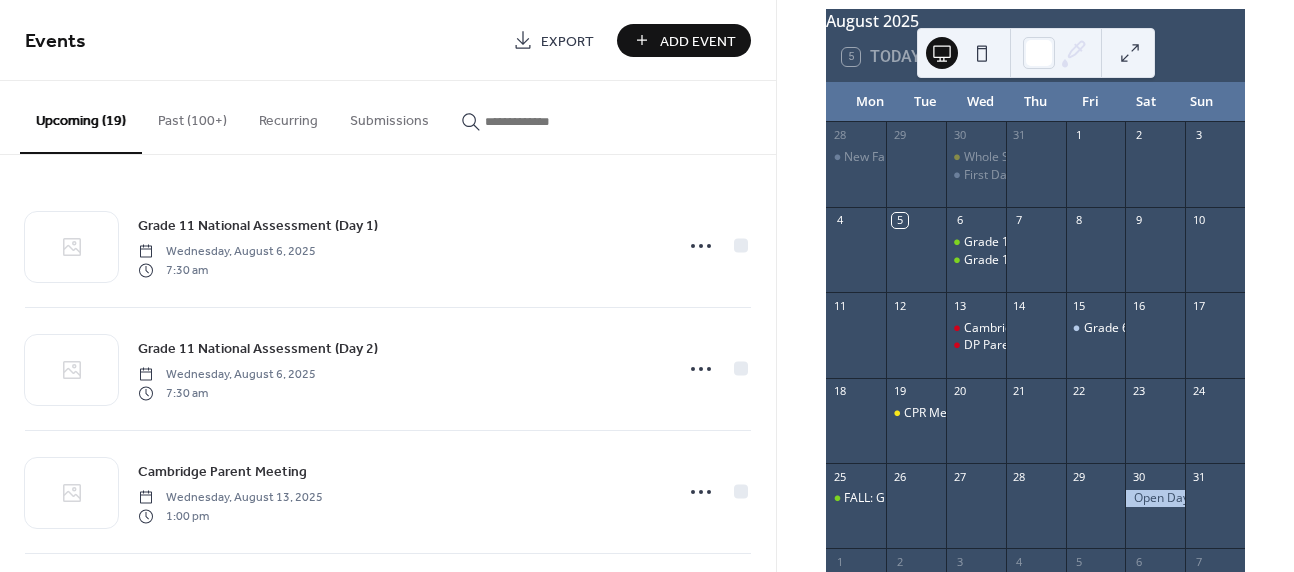 scroll, scrollTop: 99, scrollLeft: 0, axis: vertical 